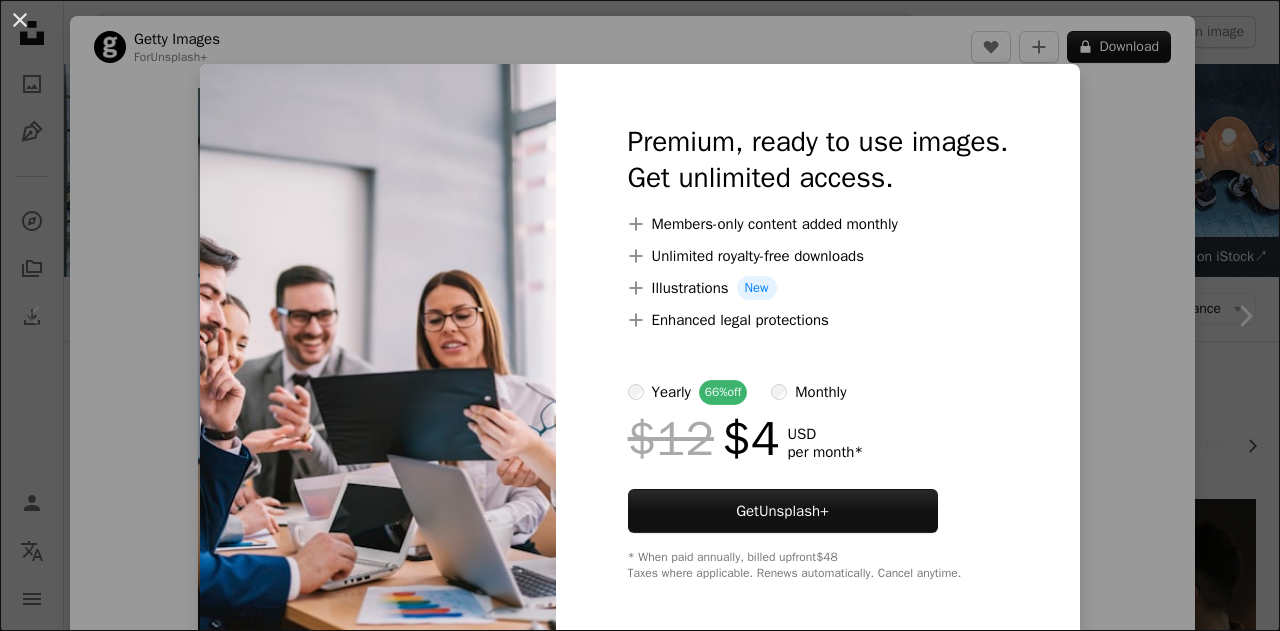 scroll, scrollTop: 304, scrollLeft: 0, axis: vertical 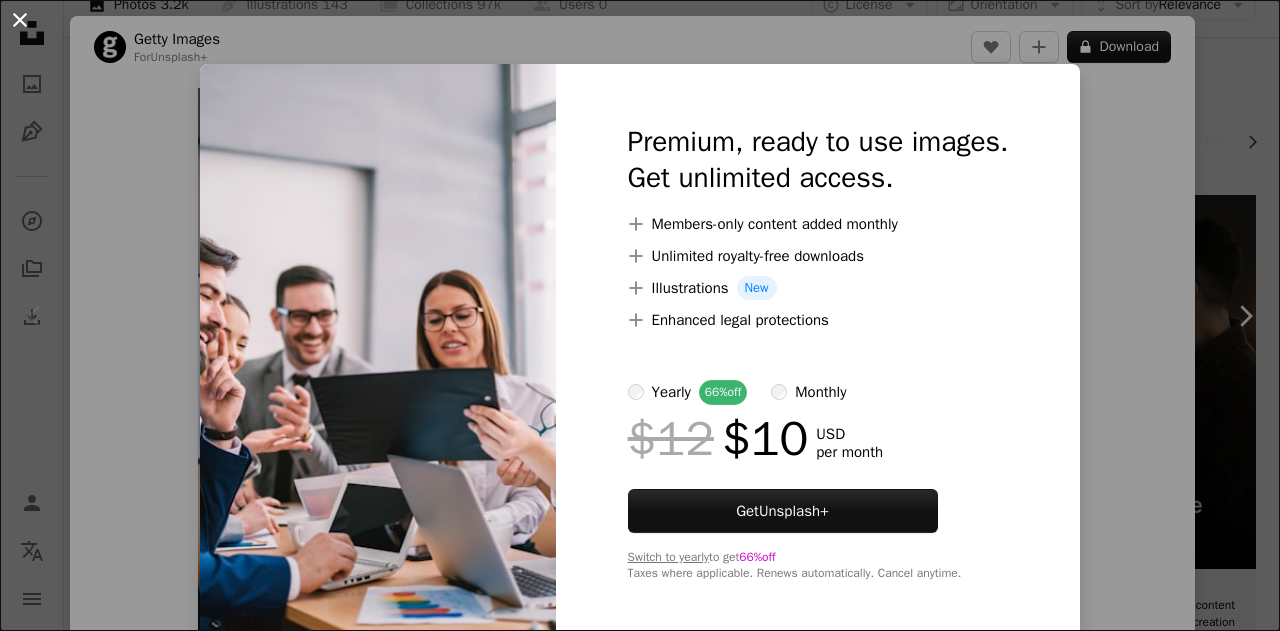 click on "An X shape" at bounding box center (20, 20) 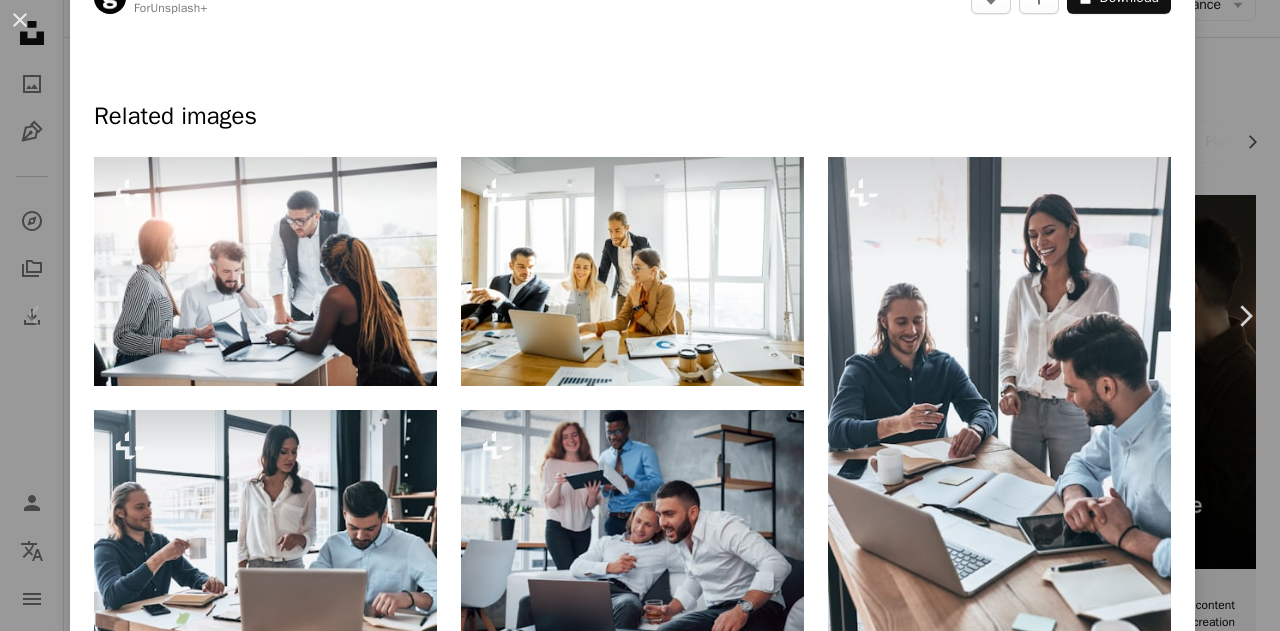 scroll, scrollTop: 876, scrollLeft: 0, axis: vertical 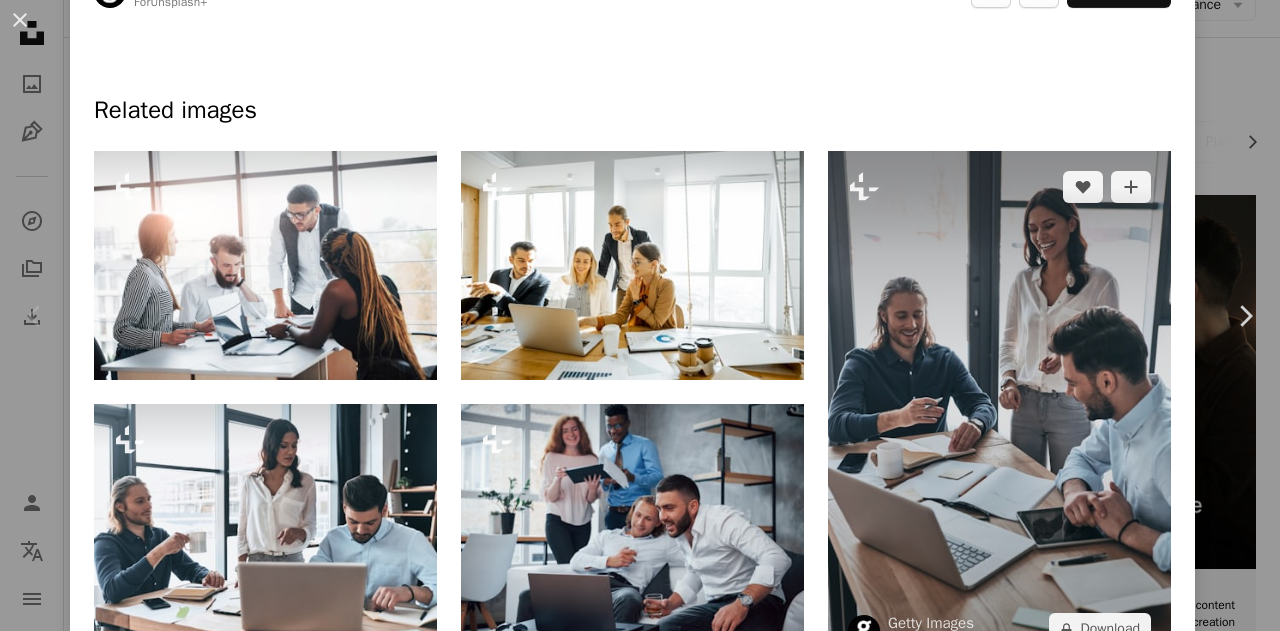click at bounding box center (999, 408) 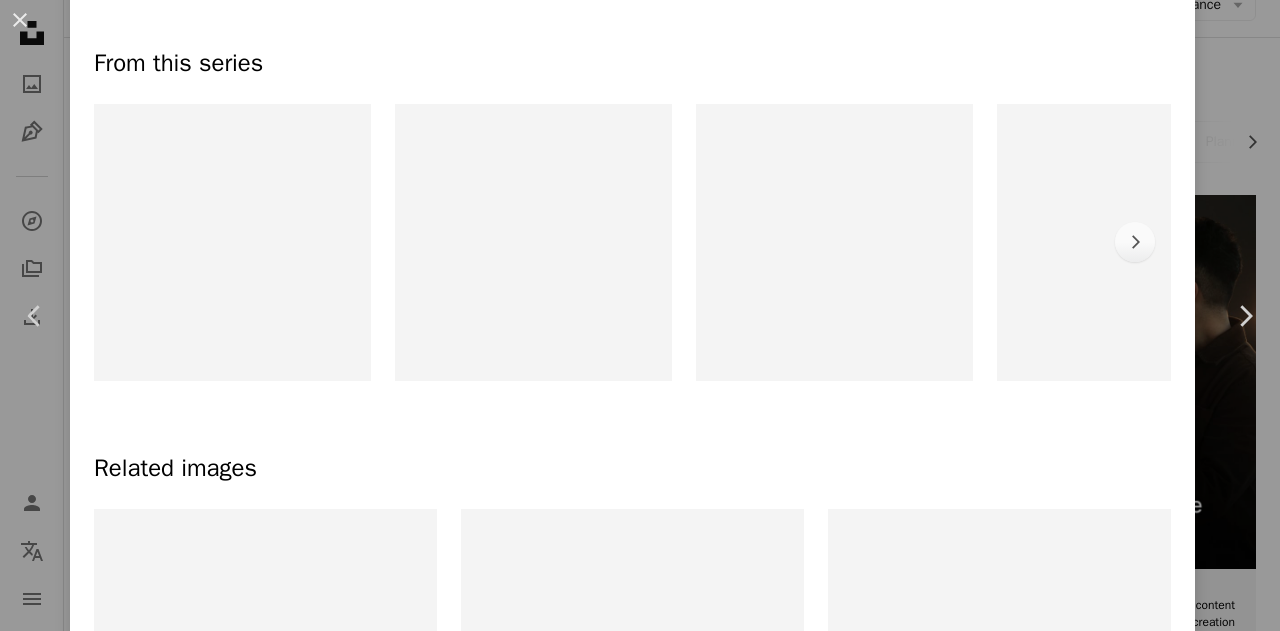 scroll, scrollTop: 0, scrollLeft: 0, axis: both 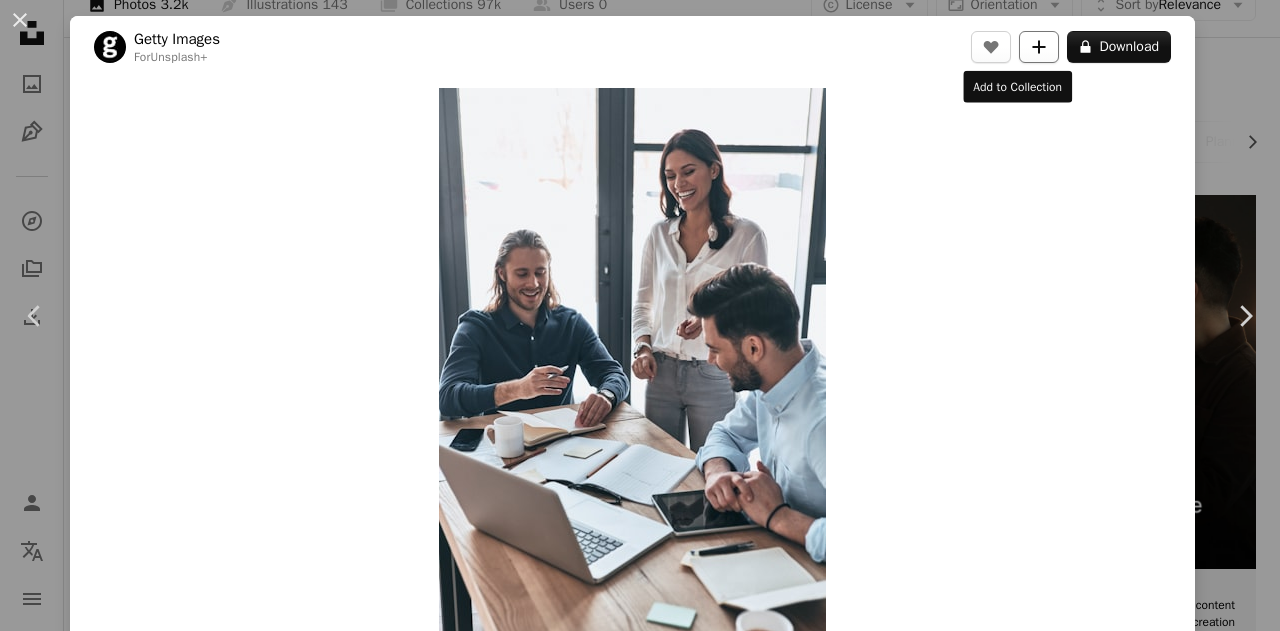 click on "A plus sign" 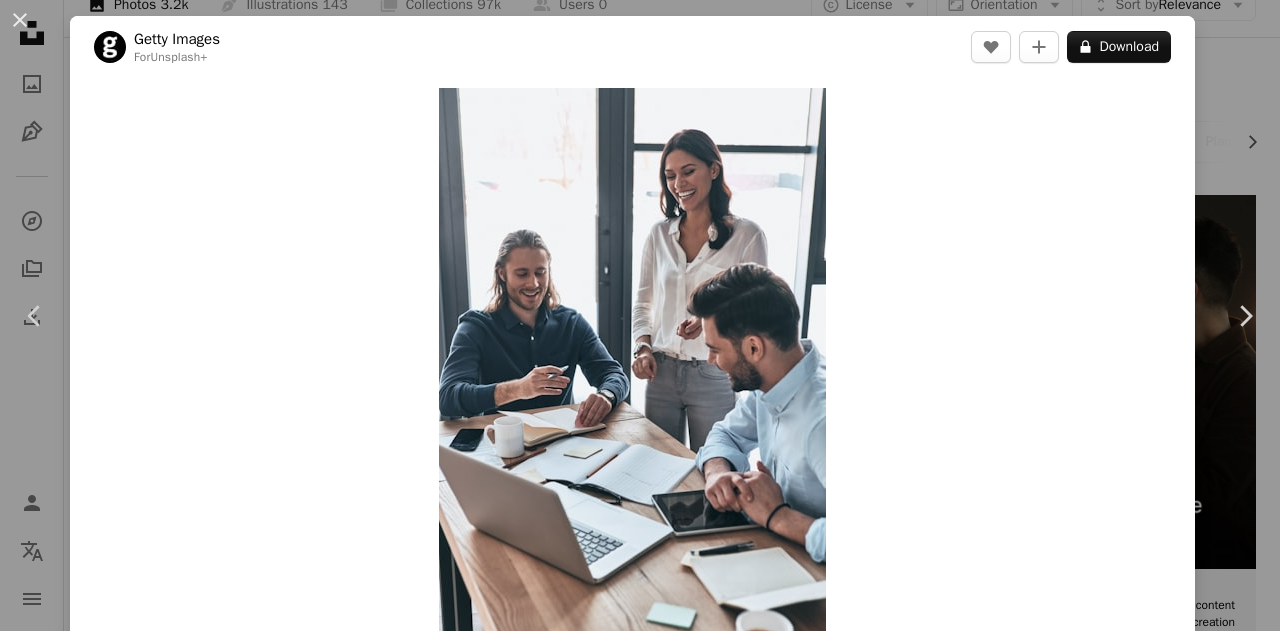 click on "An X shape" at bounding box center (20, 20) 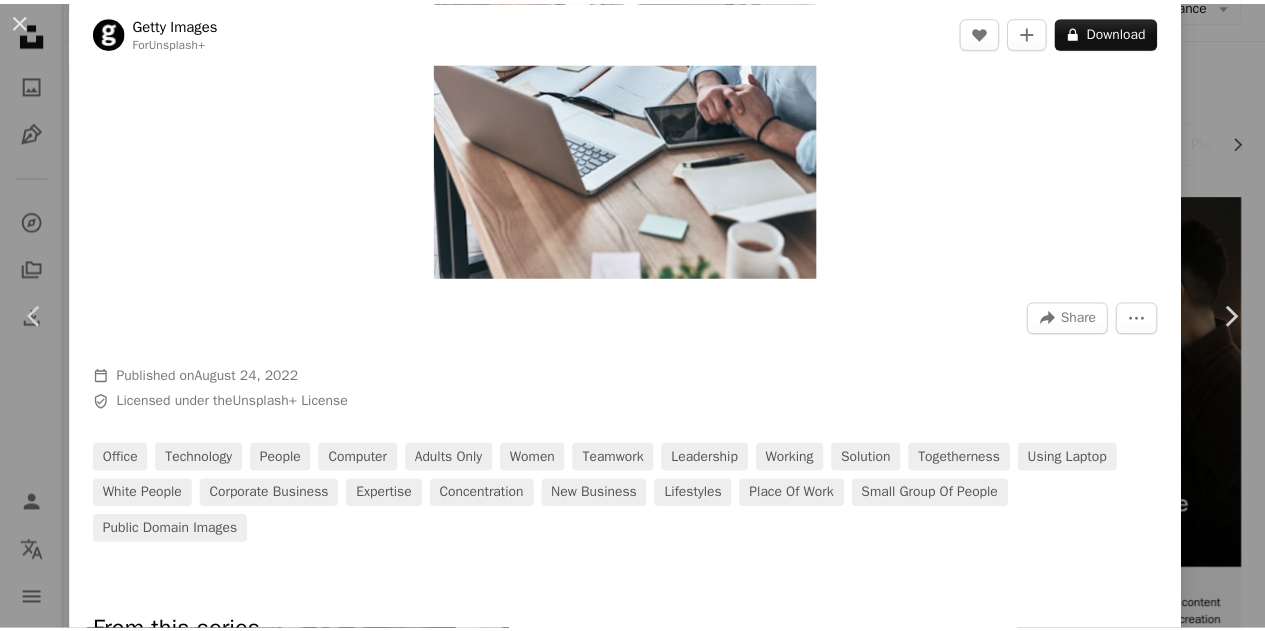 scroll, scrollTop: 375, scrollLeft: 0, axis: vertical 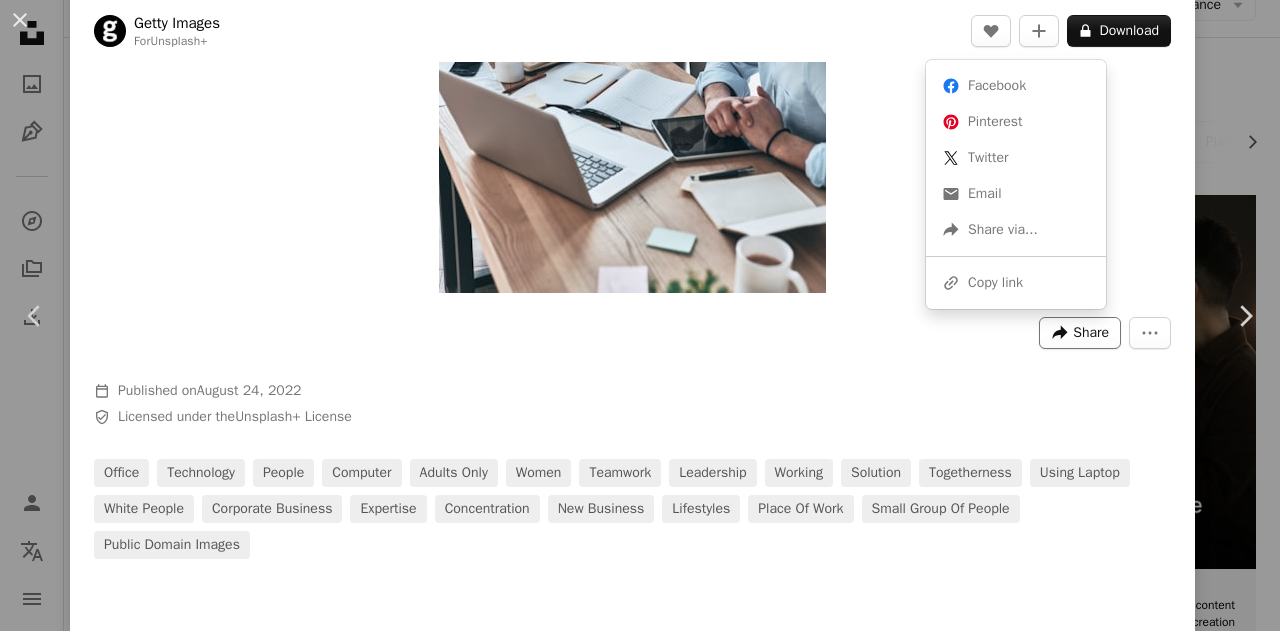click on "Share" at bounding box center (1091, 333) 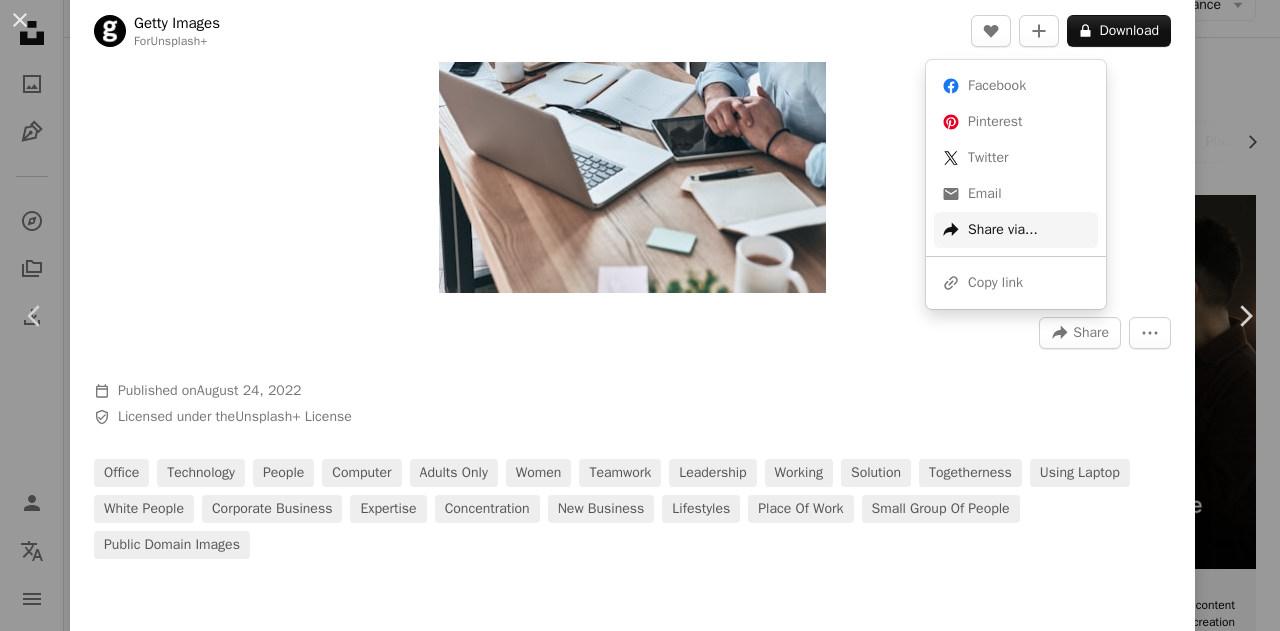 click on "A forward-right arrow Share via..." at bounding box center (1016, 230) 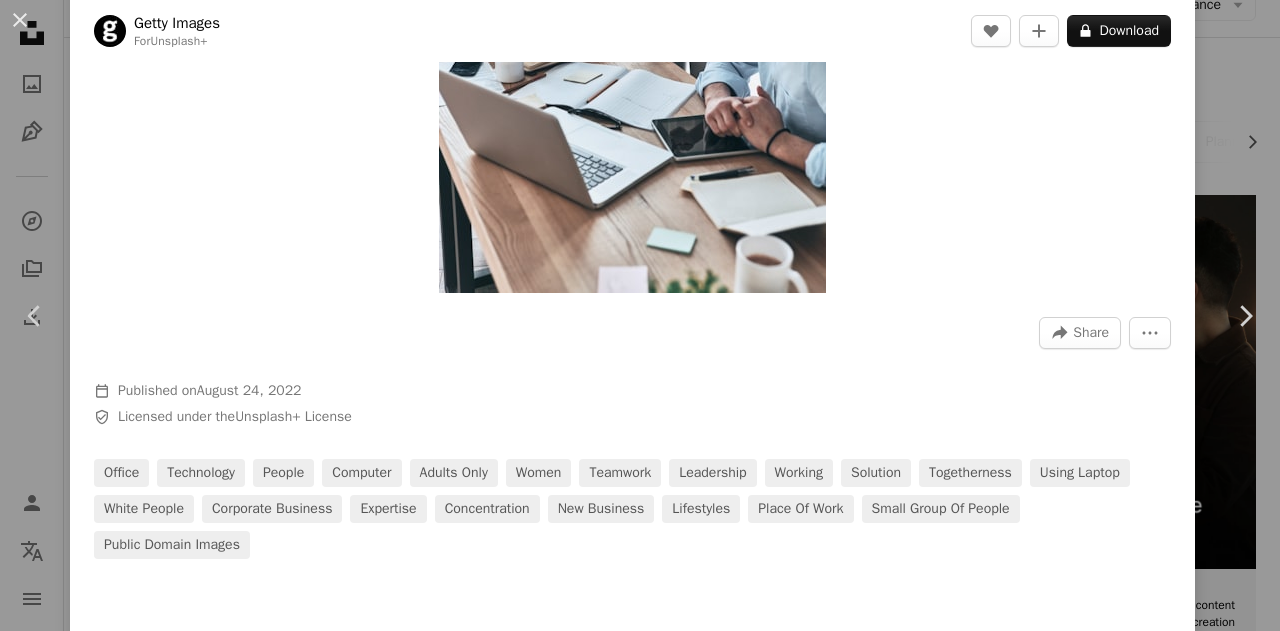 drag, startPoint x: 1256, startPoint y: 103, endPoint x: 1201, endPoint y: 21, distance: 98.73702 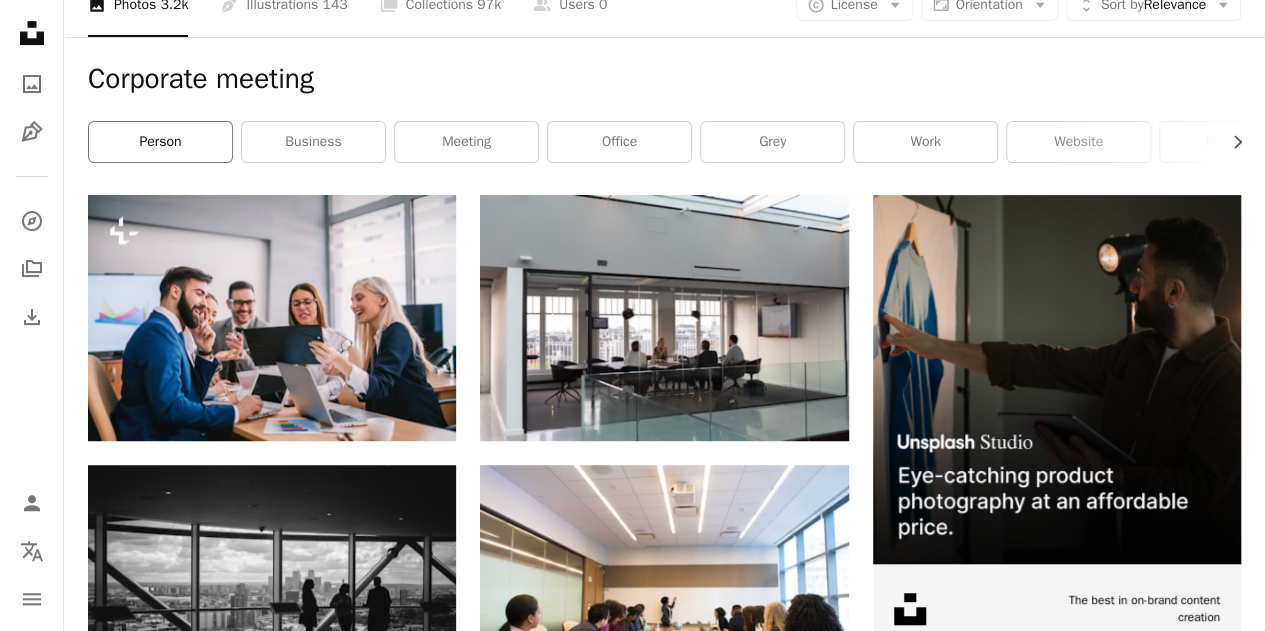 click on "person" at bounding box center [160, 142] 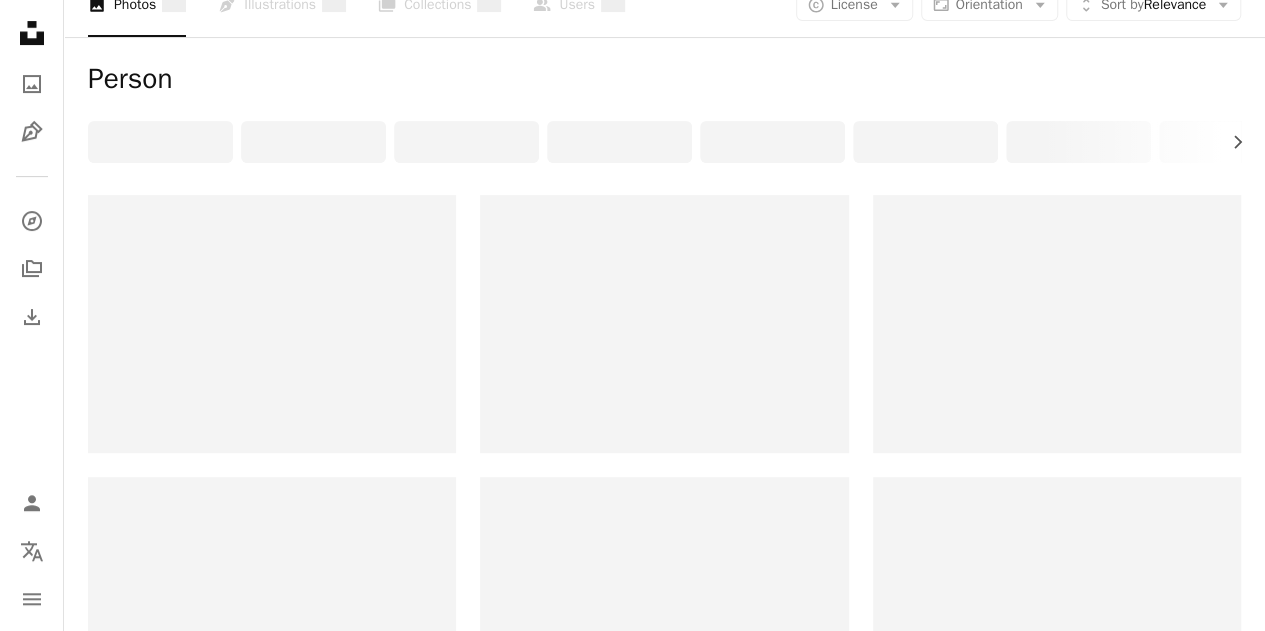 scroll, scrollTop: 0, scrollLeft: 0, axis: both 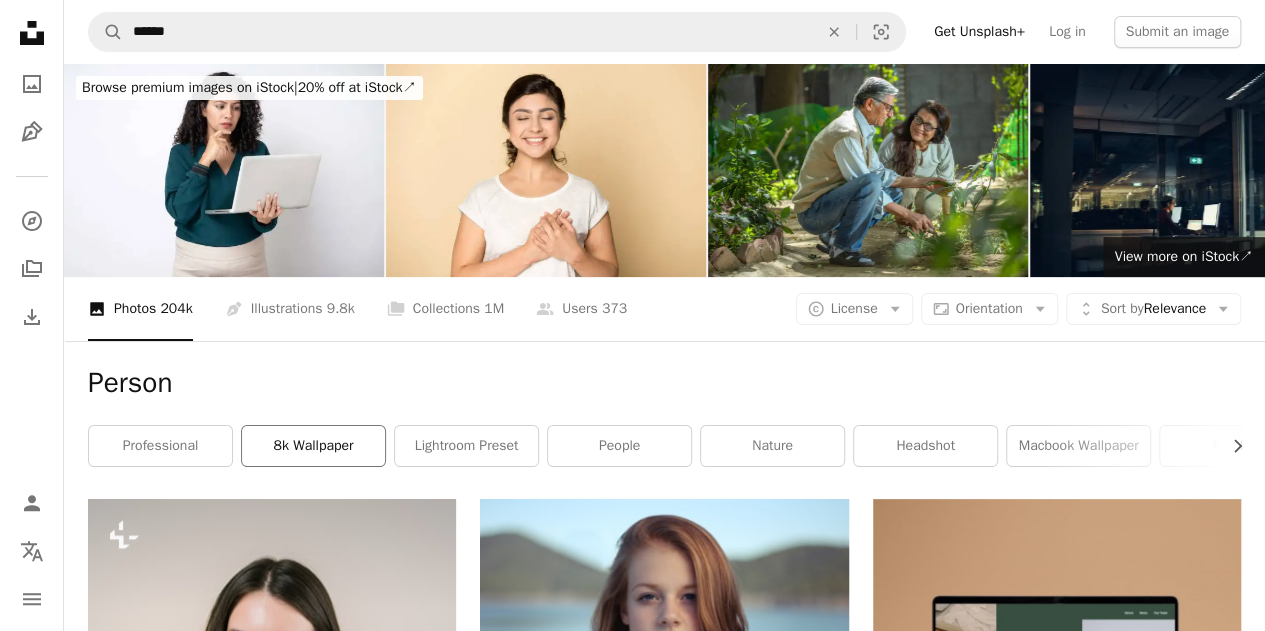 click on "8k wallpaper" at bounding box center (313, 446) 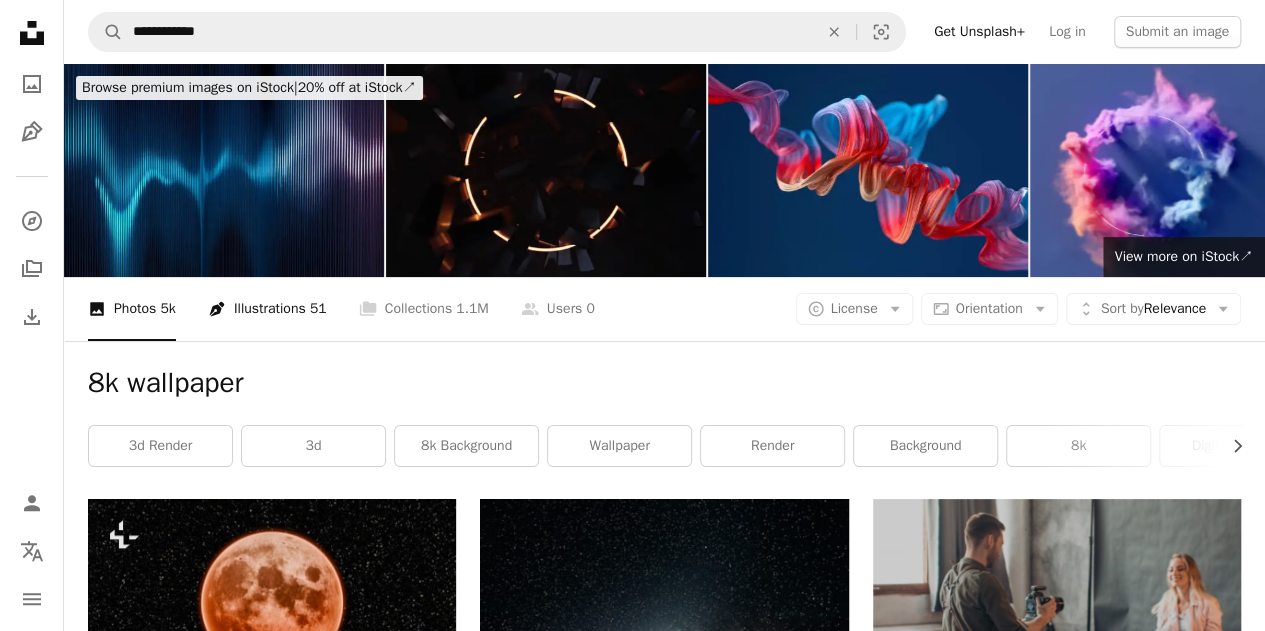 click on "Pen Tool Illustrations   51" at bounding box center [267, 309] 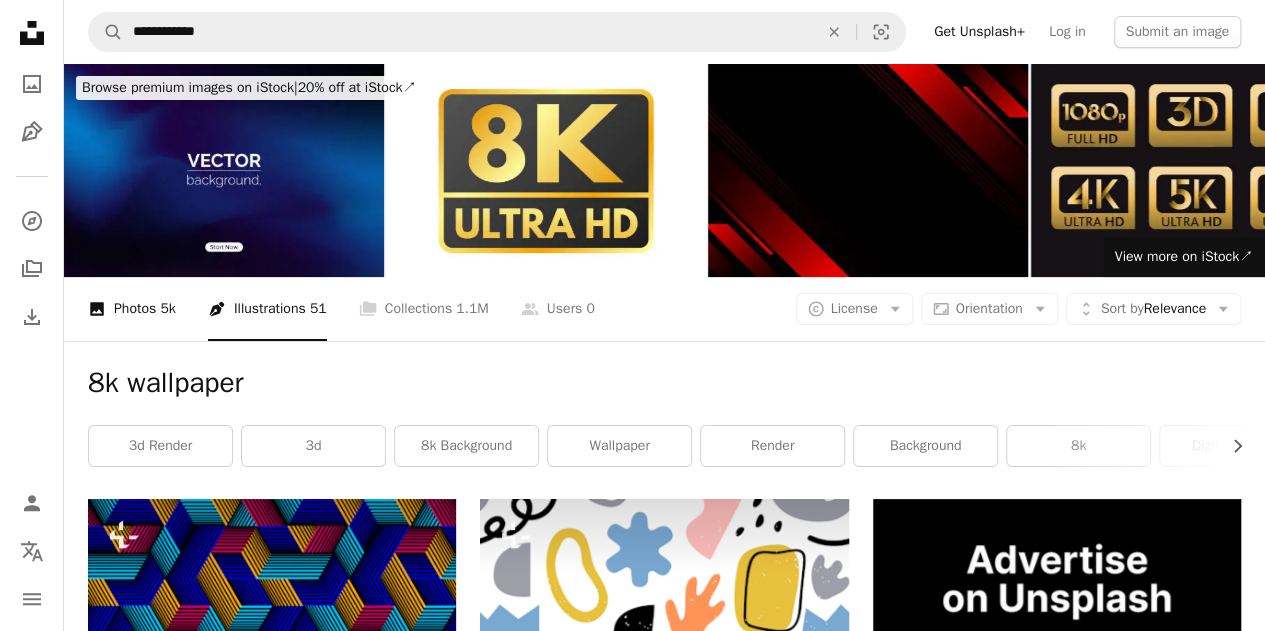 click on "A photo Photos   5k" at bounding box center (132, 309) 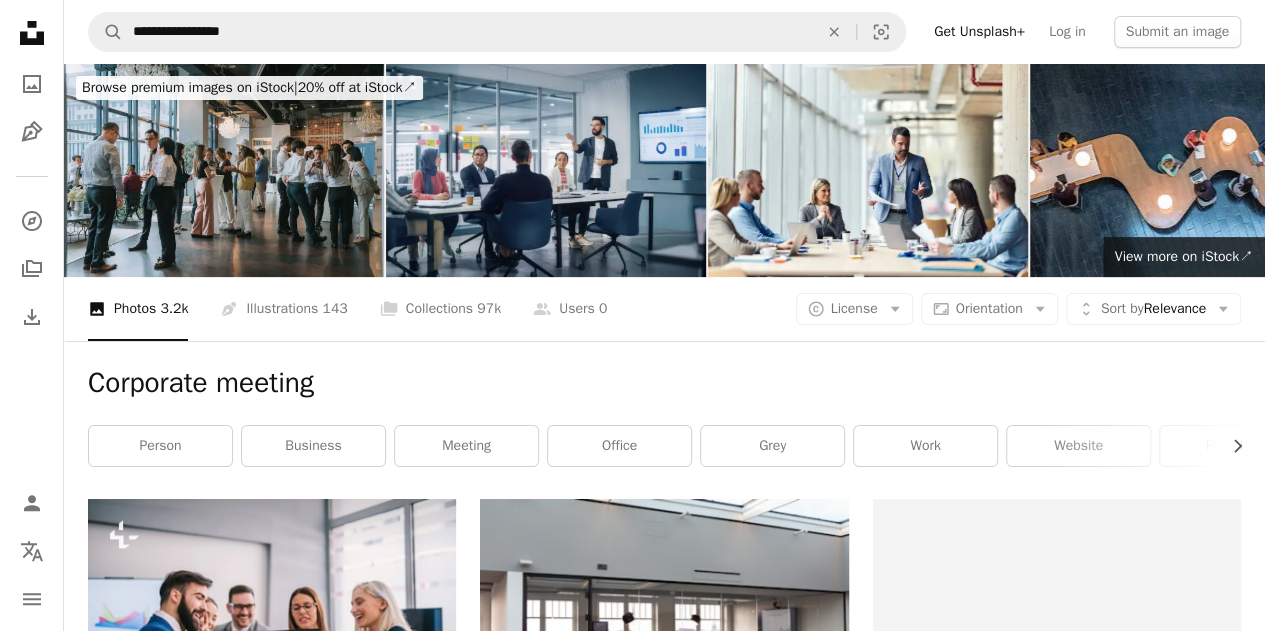 scroll, scrollTop: 304, scrollLeft: 0, axis: vertical 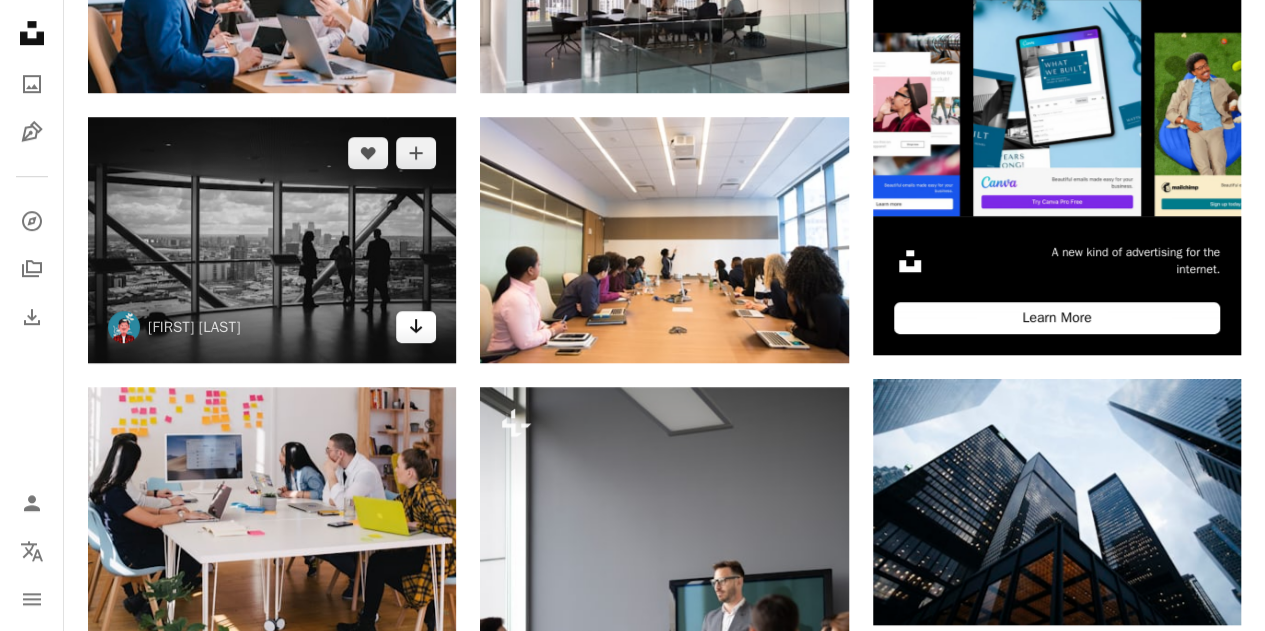 click on "Arrow pointing down" 